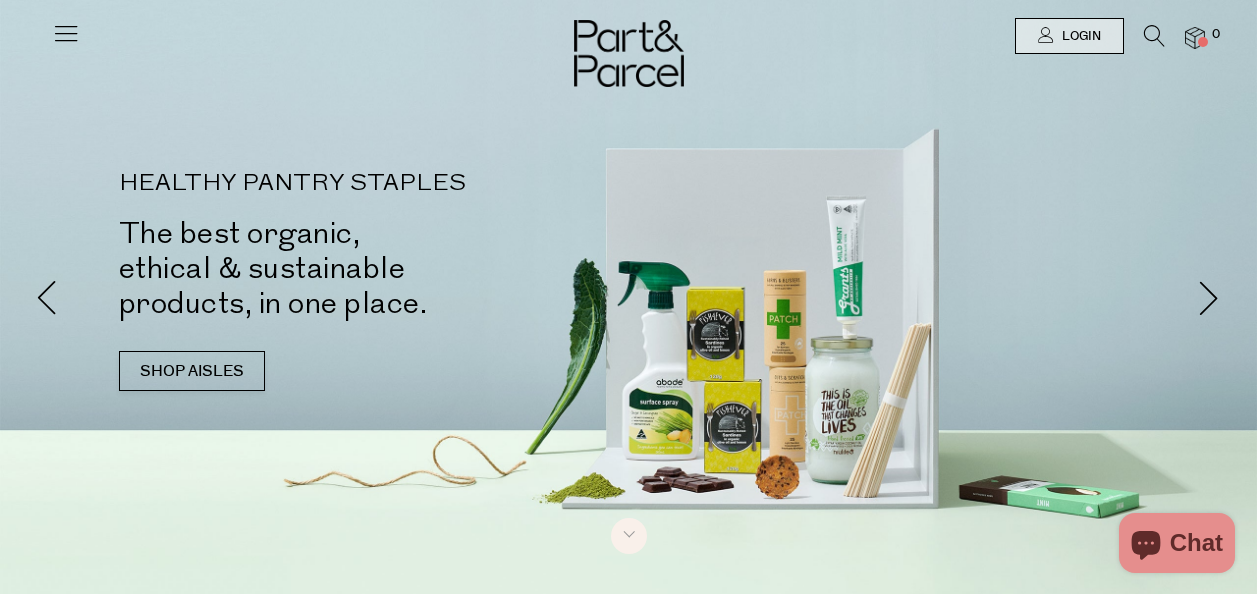 scroll, scrollTop: 0, scrollLeft: 0, axis: both 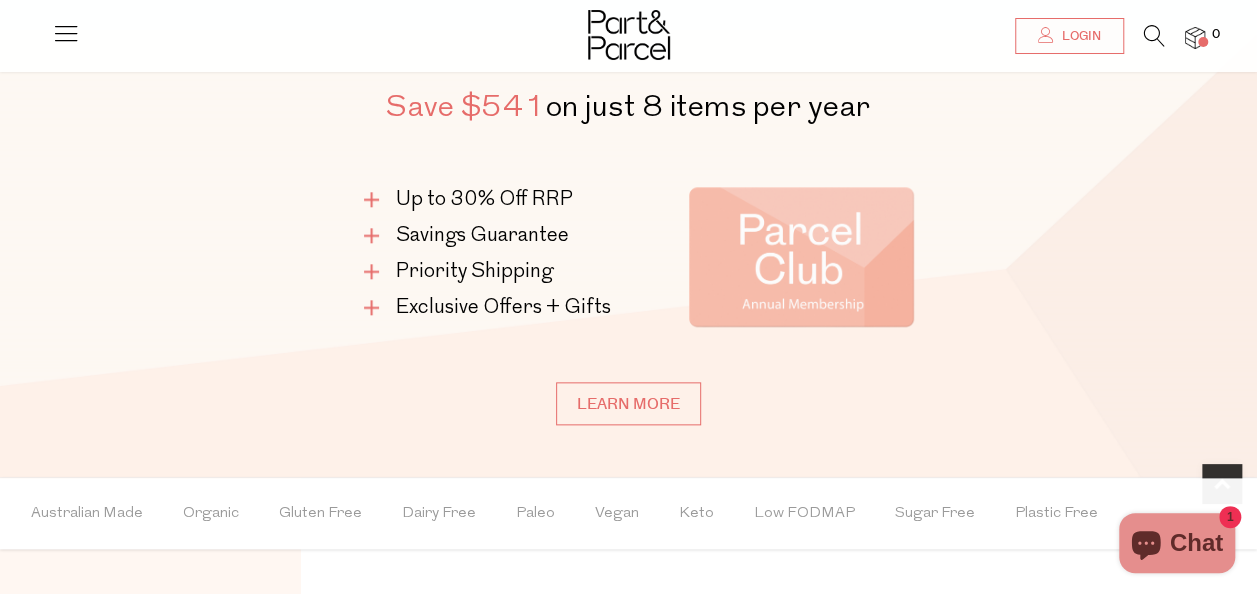 click at bounding box center [66, 33] 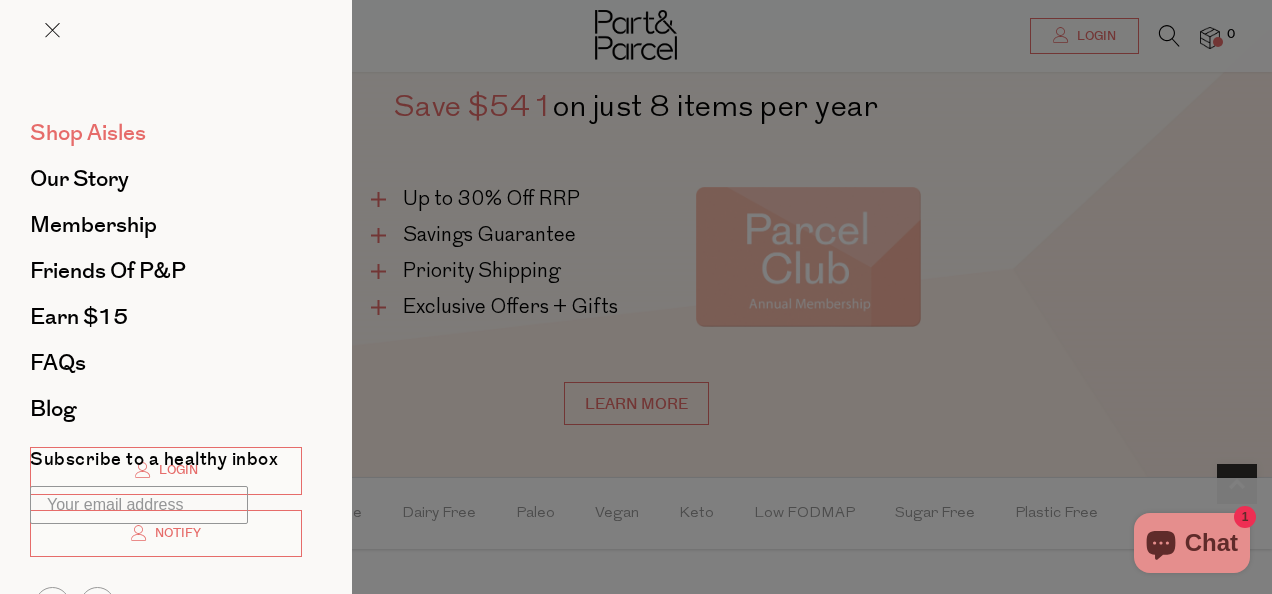 click on "Shop Aisles" at bounding box center [88, 133] 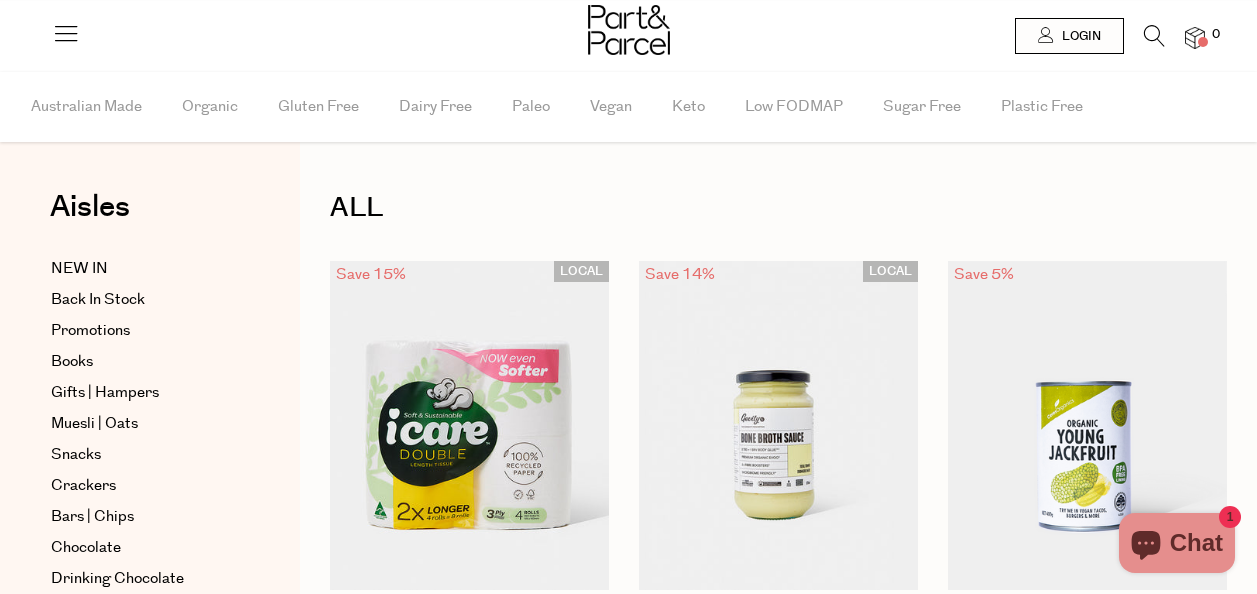 scroll, scrollTop: 0, scrollLeft: 0, axis: both 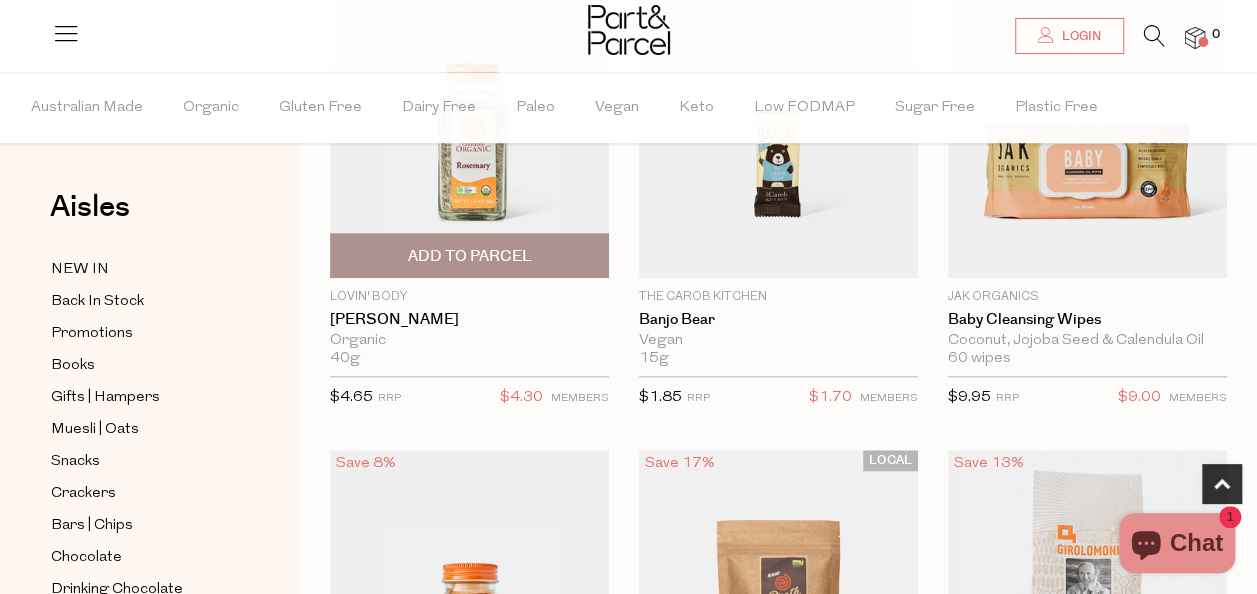 click on "Add To Parcel" at bounding box center (469, 256) 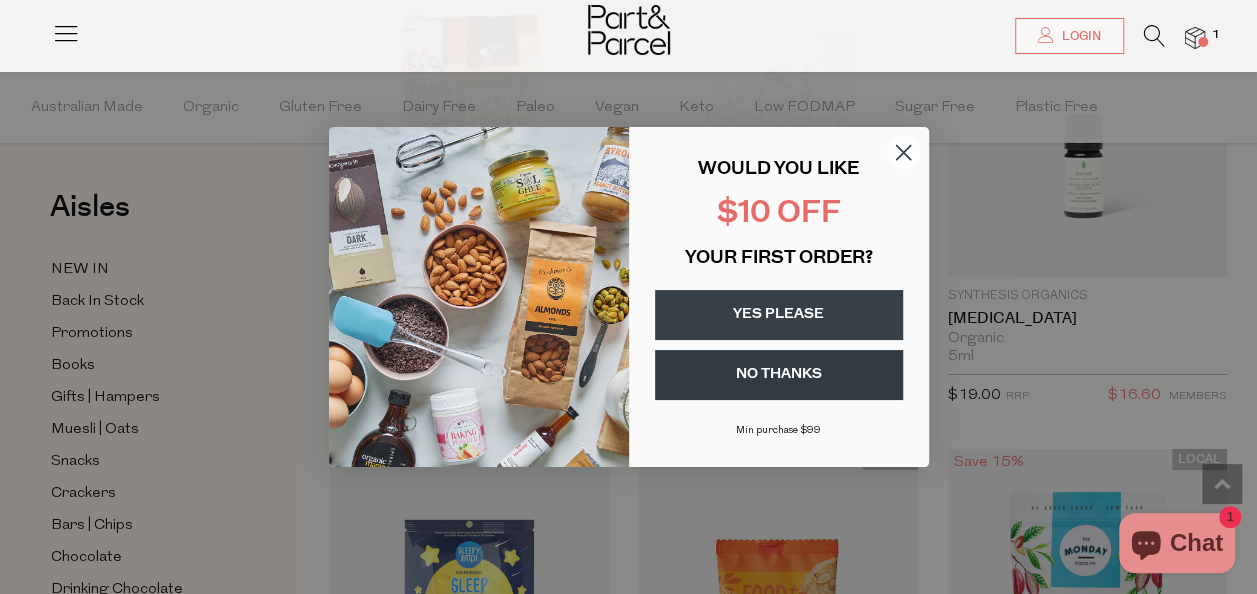 scroll, scrollTop: 3321, scrollLeft: 0, axis: vertical 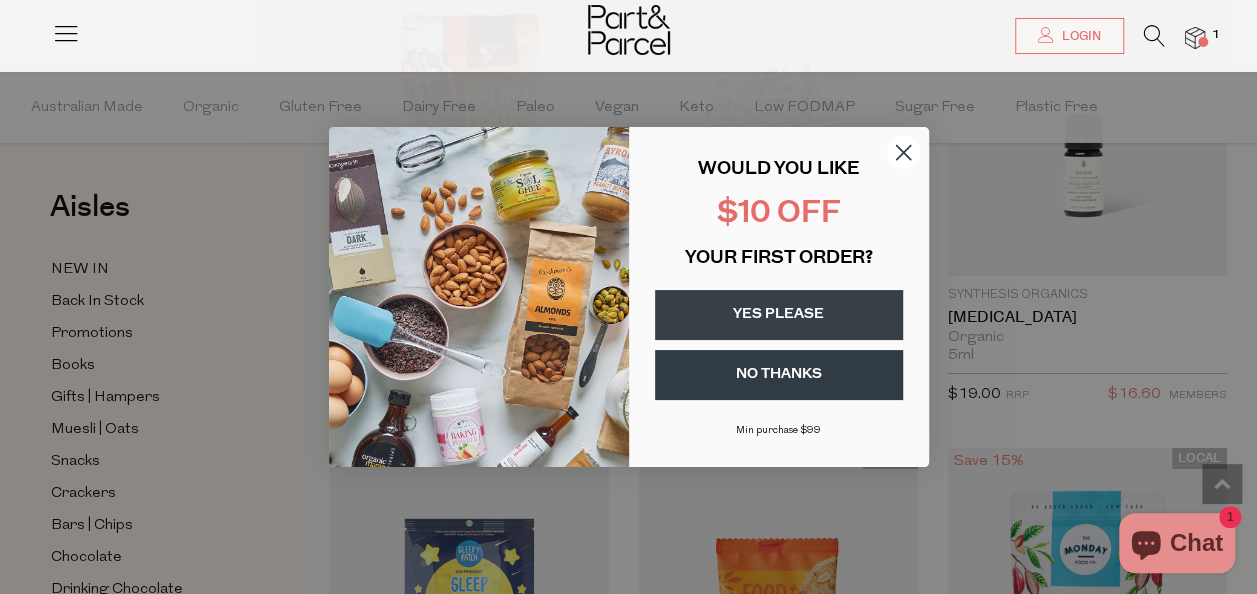 click 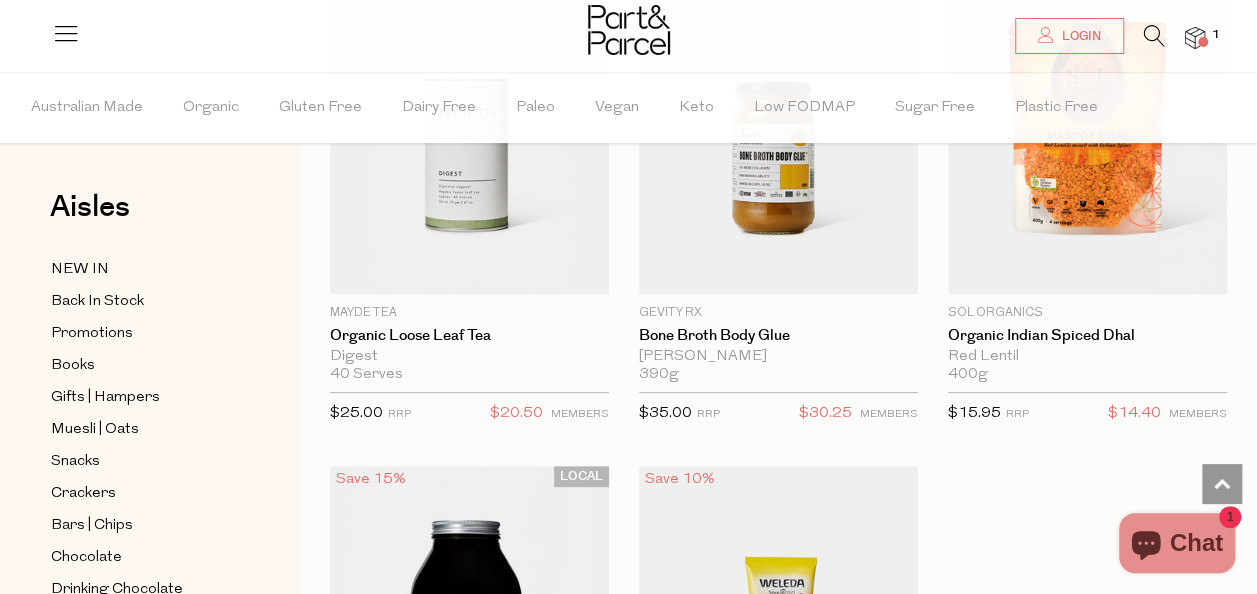 scroll, scrollTop: 7648, scrollLeft: 0, axis: vertical 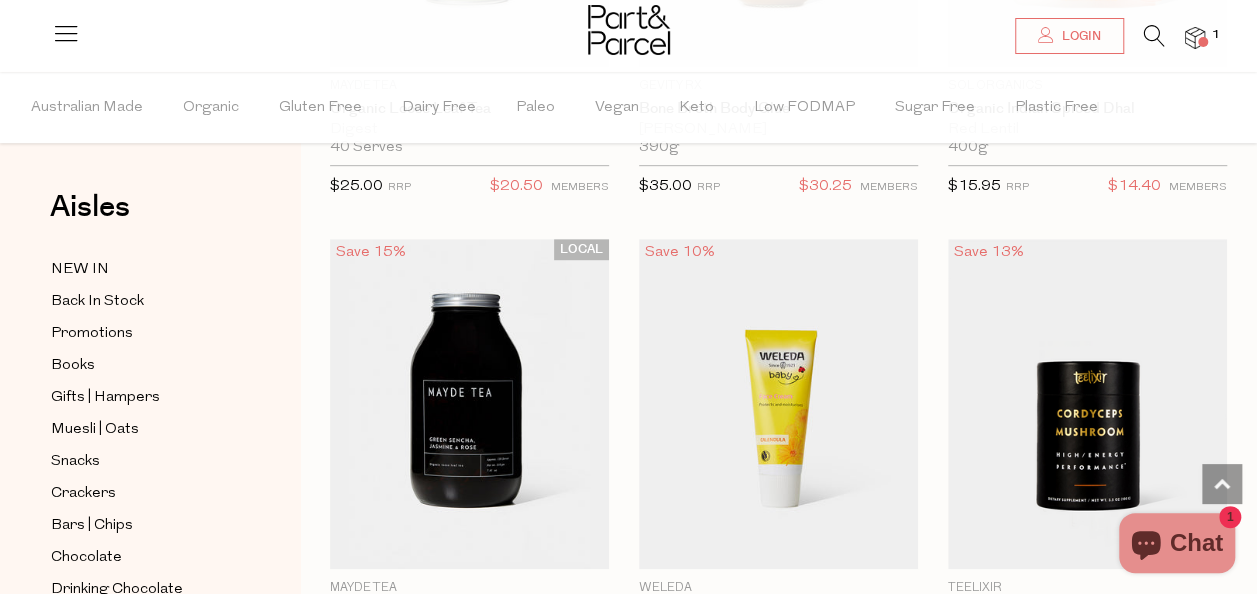 click at bounding box center (1154, 36) 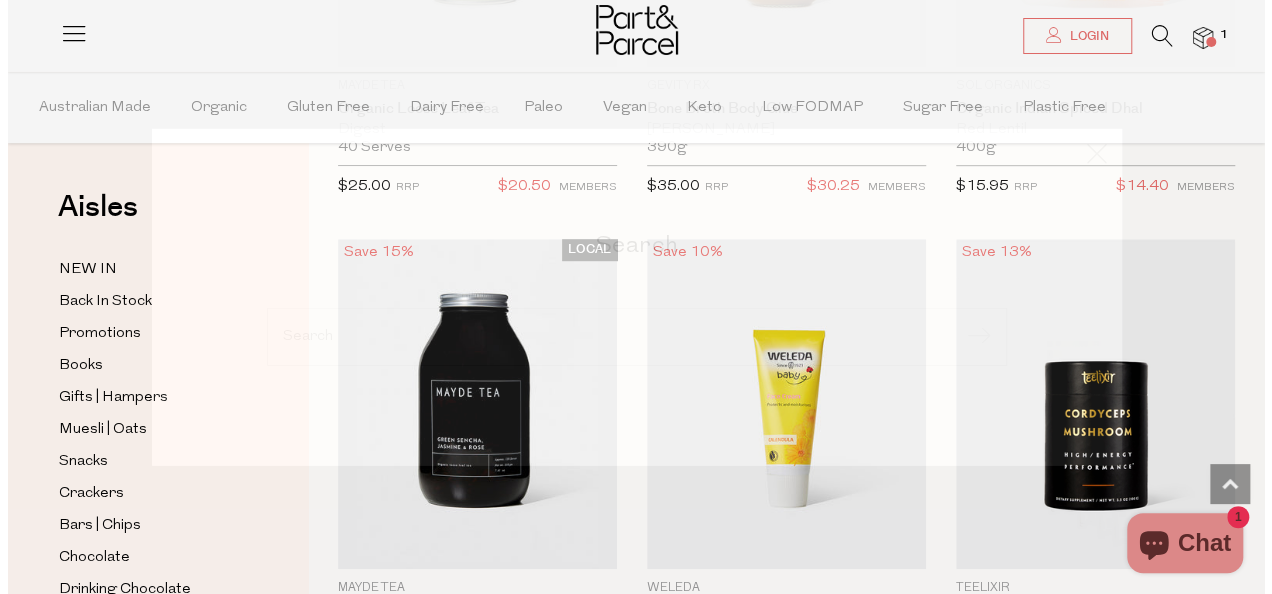 scroll, scrollTop: 8130, scrollLeft: 0, axis: vertical 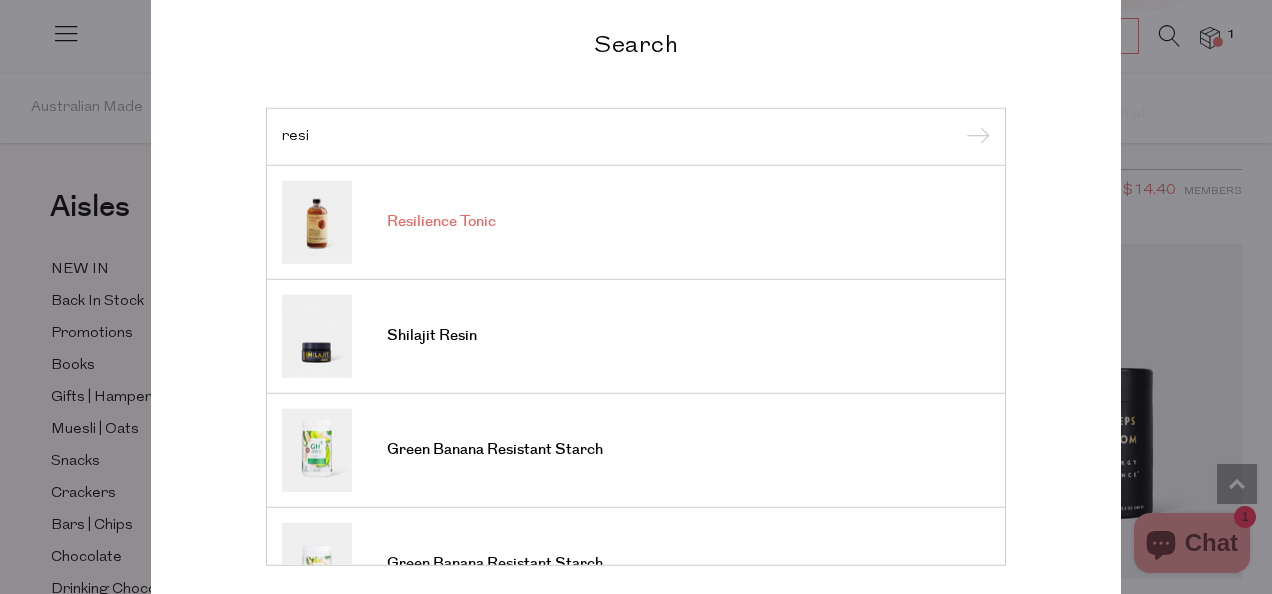 type on "resi" 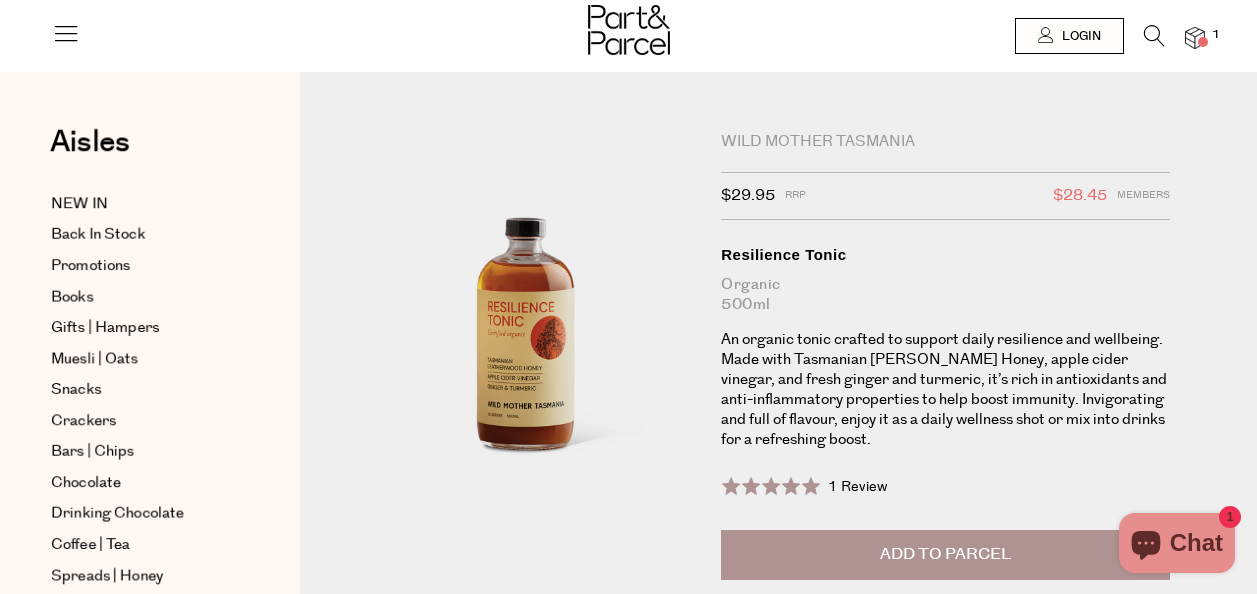 scroll, scrollTop: 0, scrollLeft: 0, axis: both 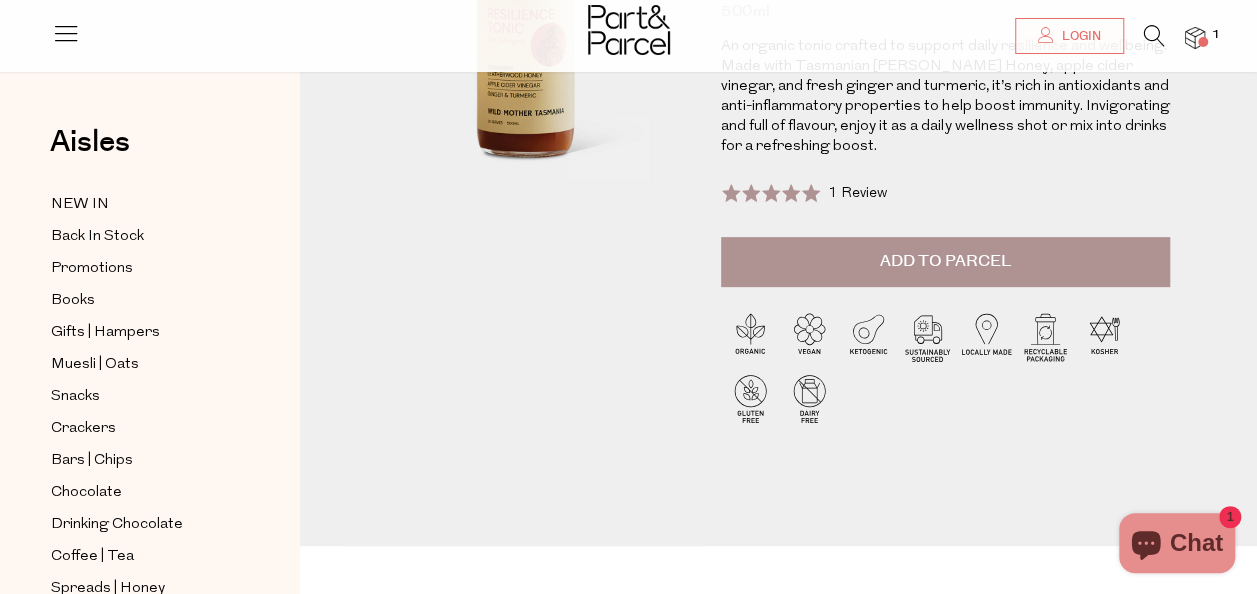 click on "Add to Parcel" at bounding box center (945, 261) 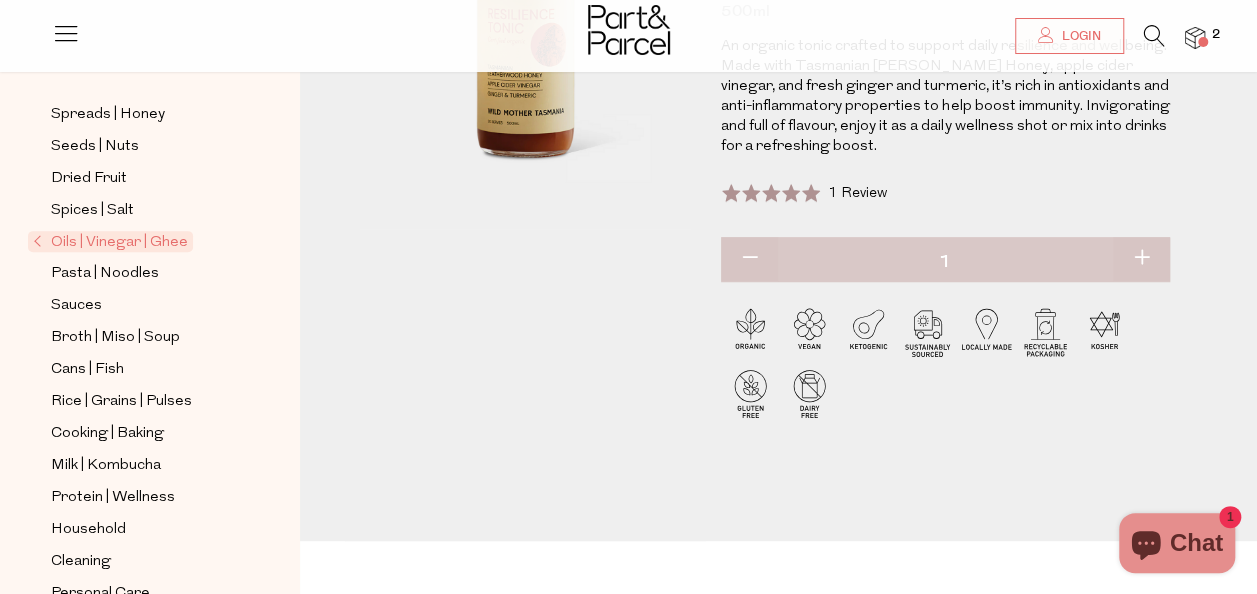 scroll, scrollTop: 584, scrollLeft: 0, axis: vertical 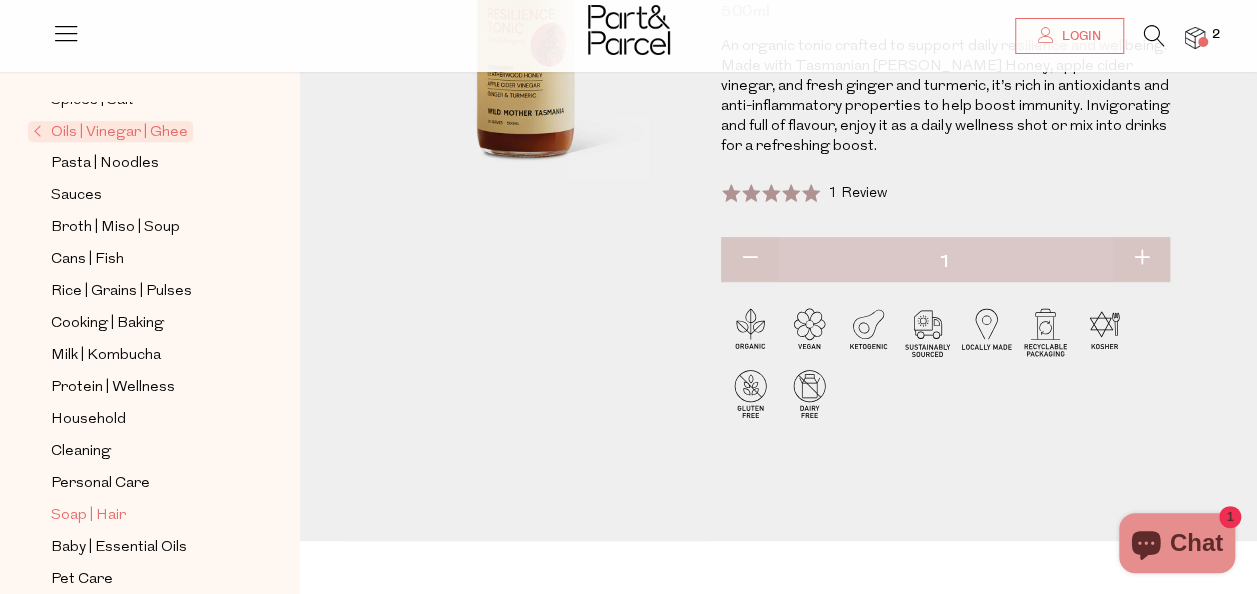 click on "Soap | Hair" at bounding box center [88, 516] 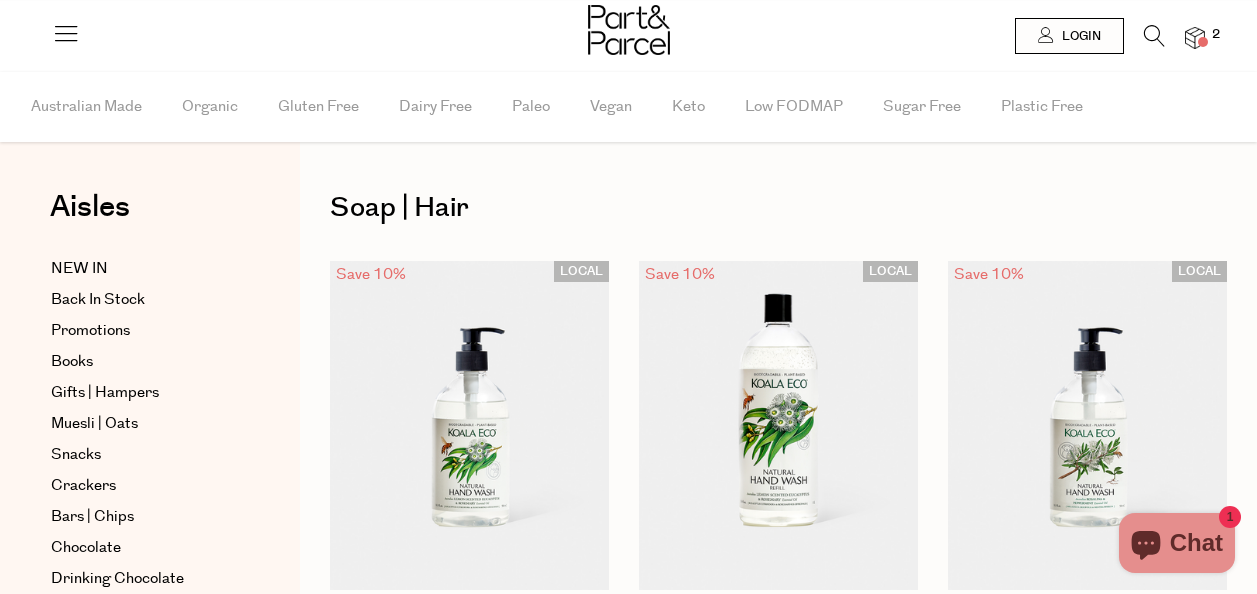 scroll, scrollTop: 0, scrollLeft: 0, axis: both 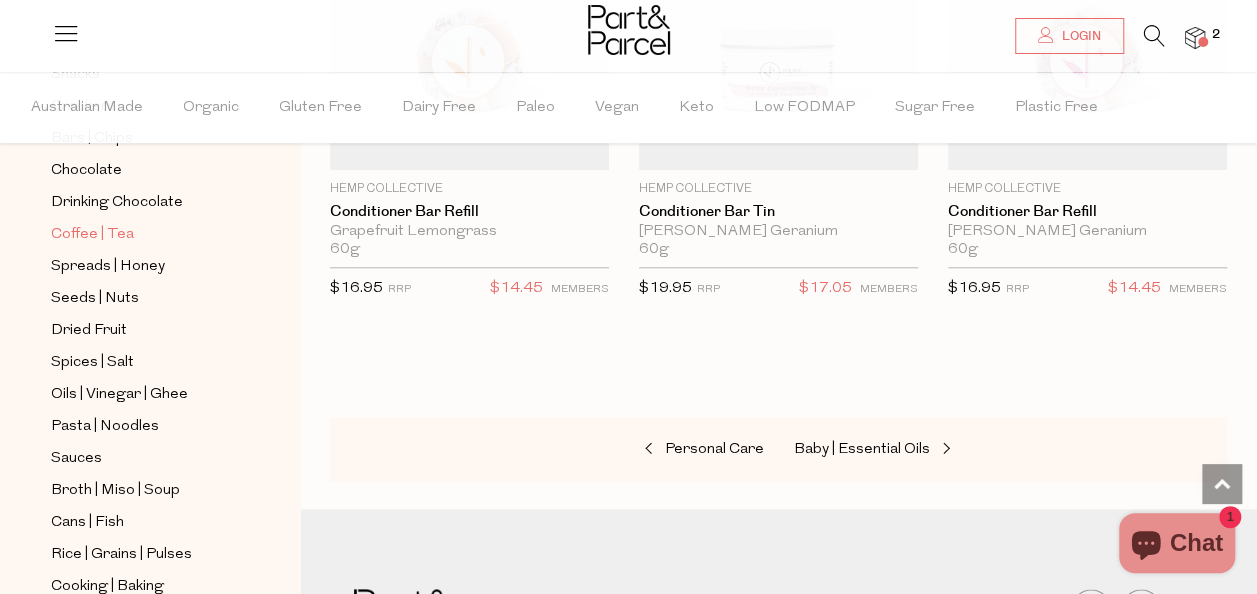click on "Coffee | Tea" at bounding box center (92, 235) 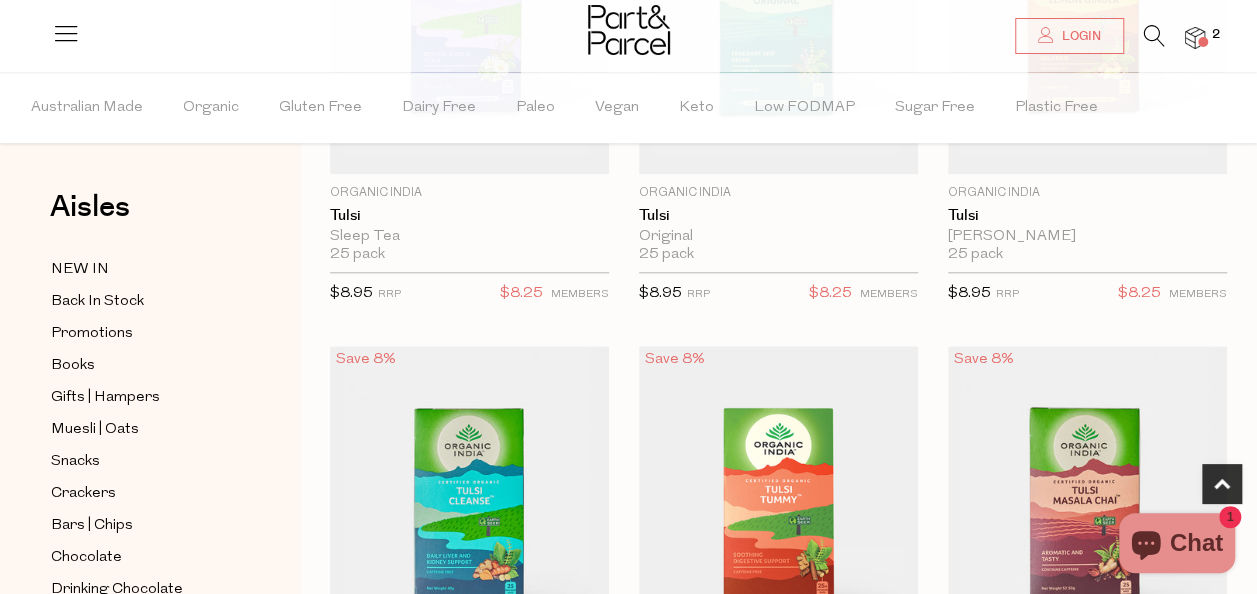 scroll, scrollTop: 988, scrollLeft: 0, axis: vertical 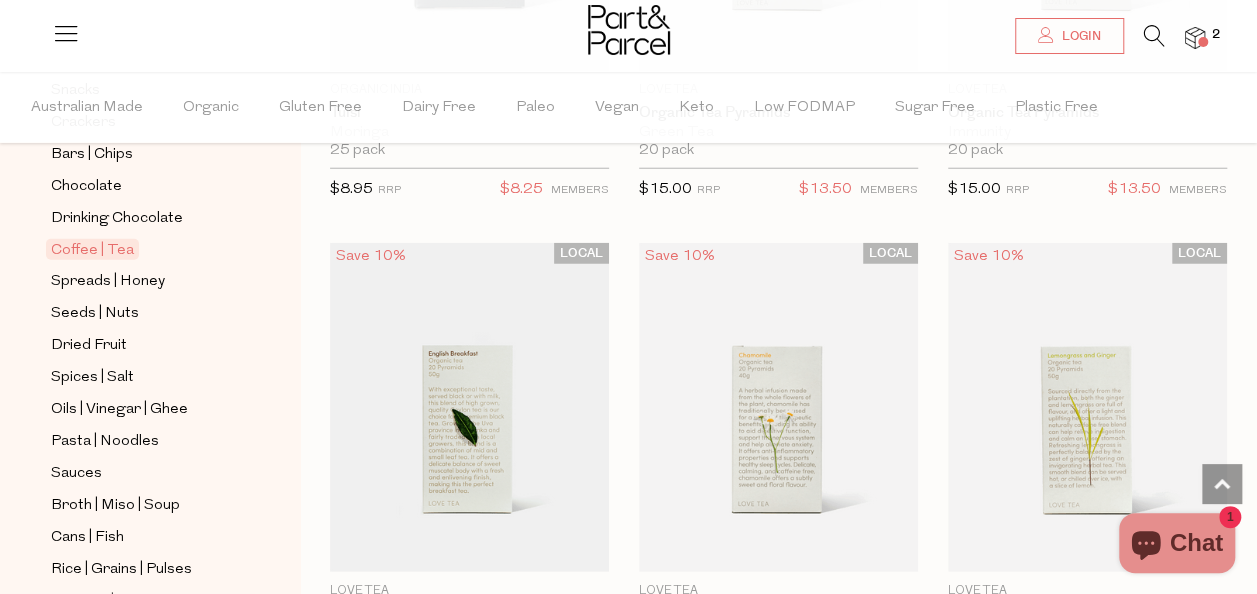 click on "NEW IN
Back In Stock
Promotions
Books
Gifts | Hampers
Muesli | Oats
Snacks
Crackers
Bars | Chips
Chocolate
Drinking Chocolate
Coffee | Tea
Spreads | Honey
Seeds | Nuts" at bounding box center [150, 378] 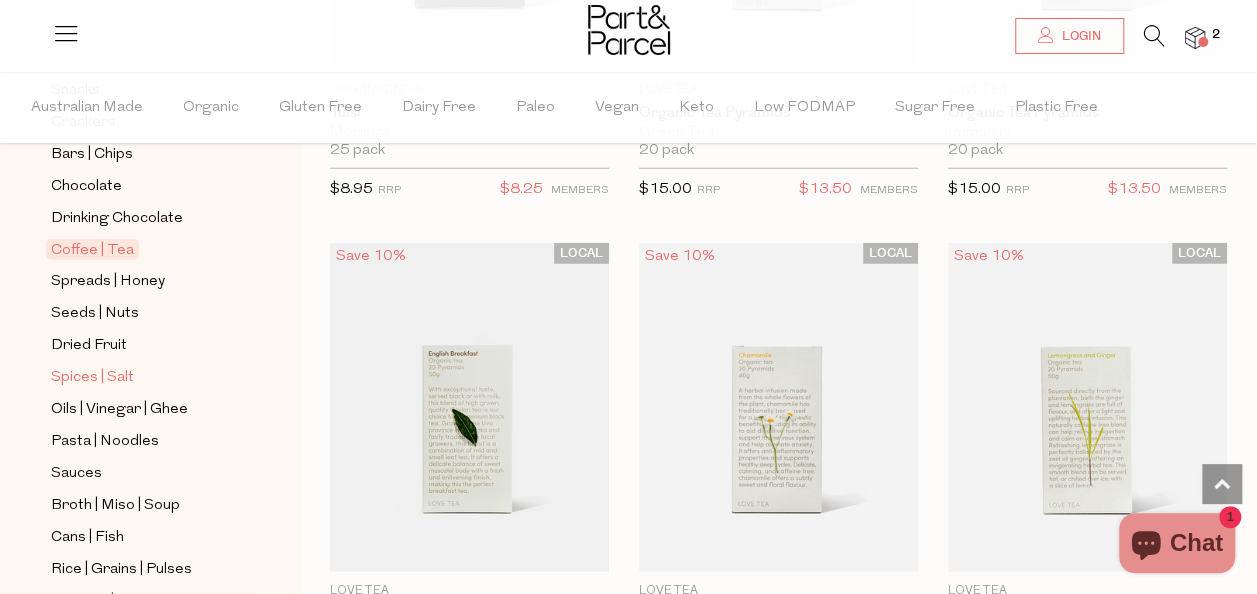 click on "Spices | Salt" at bounding box center [92, 378] 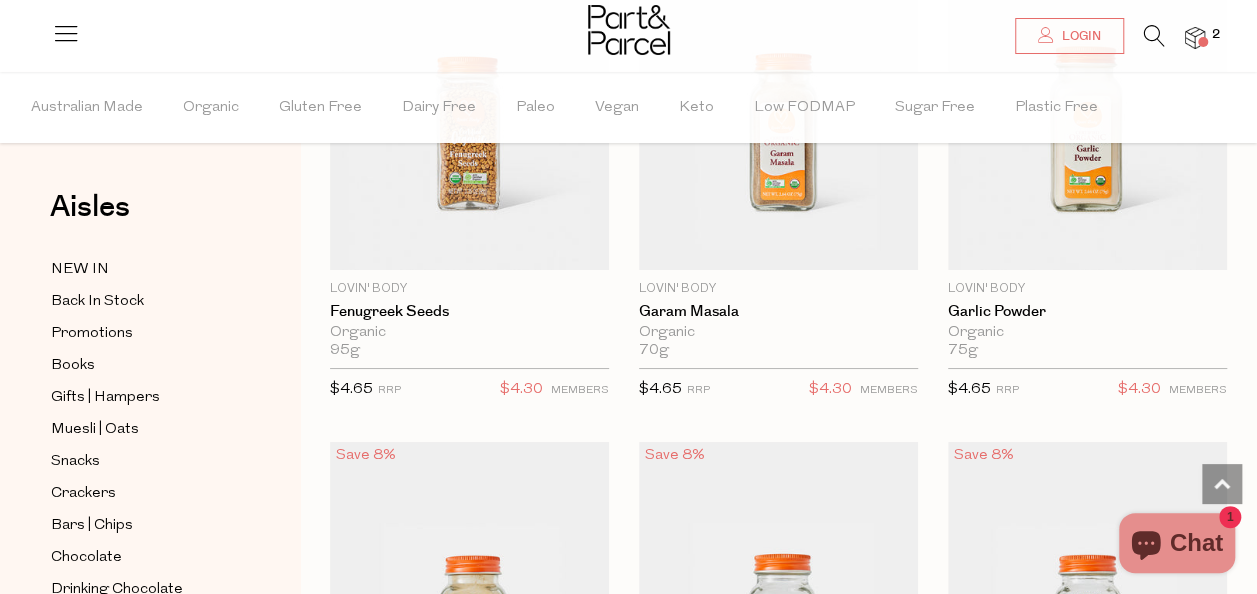 scroll, scrollTop: 7782, scrollLeft: 0, axis: vertical 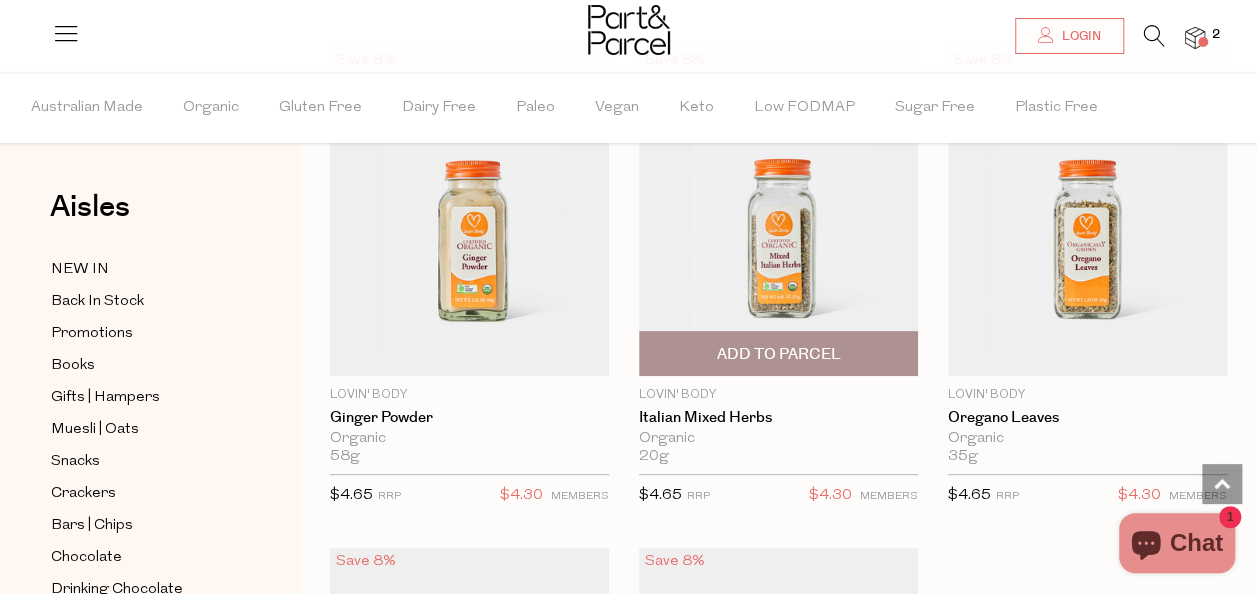 click on "Add To Parcel" at bounding box center [778, 354] 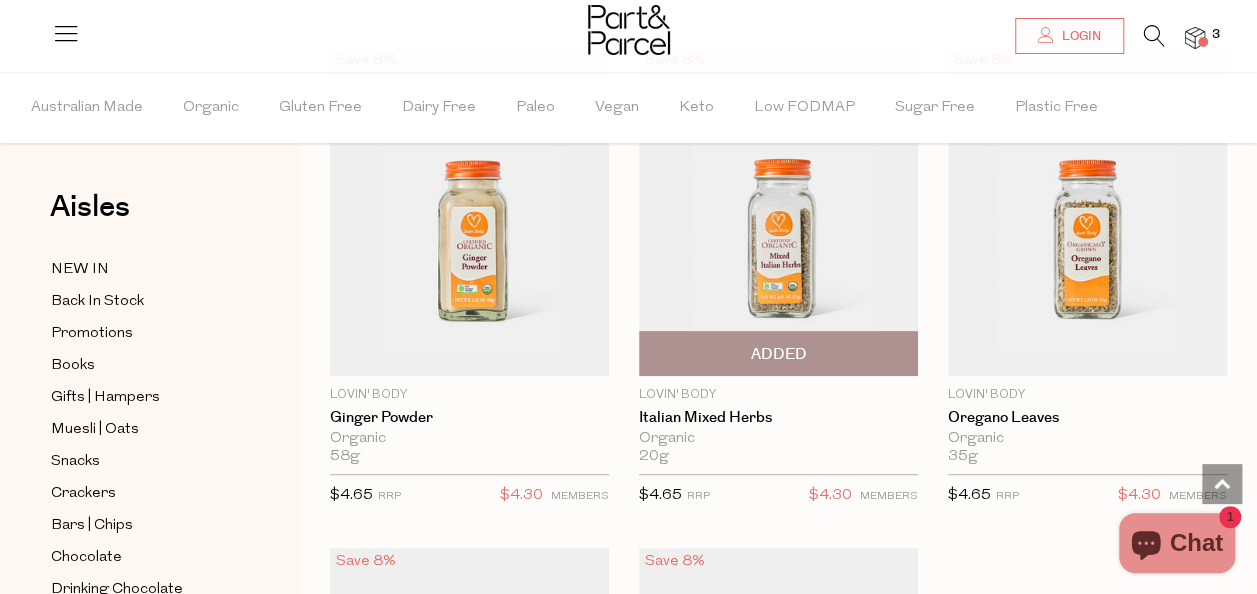 scroll, scrollTop: 7995, scrollLeft: 0, axis: vertical 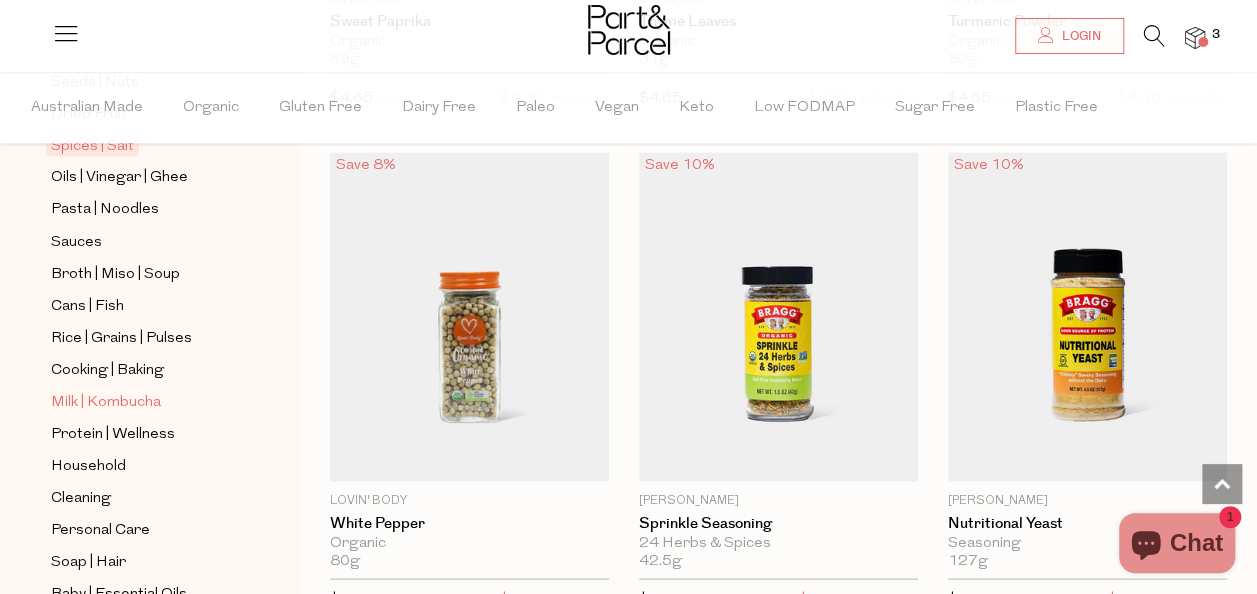 click on "Milk | Kombucha" at bounding box center [106, 402] 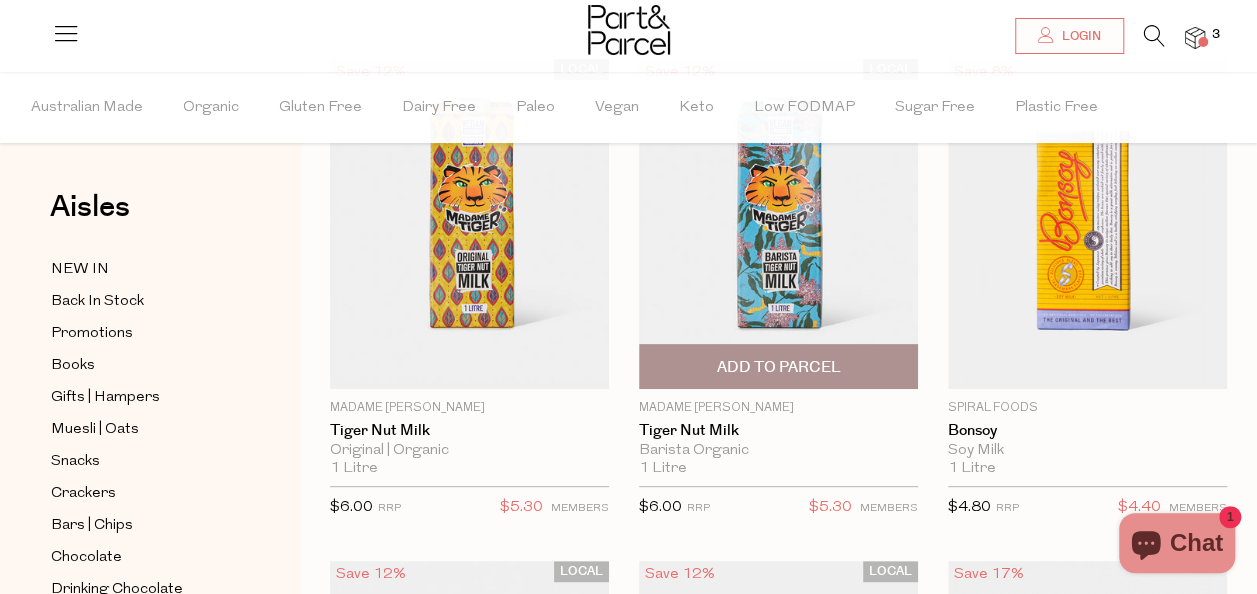 scroll, scrollTop: 257, scrollLeft: 0, axis: vertical 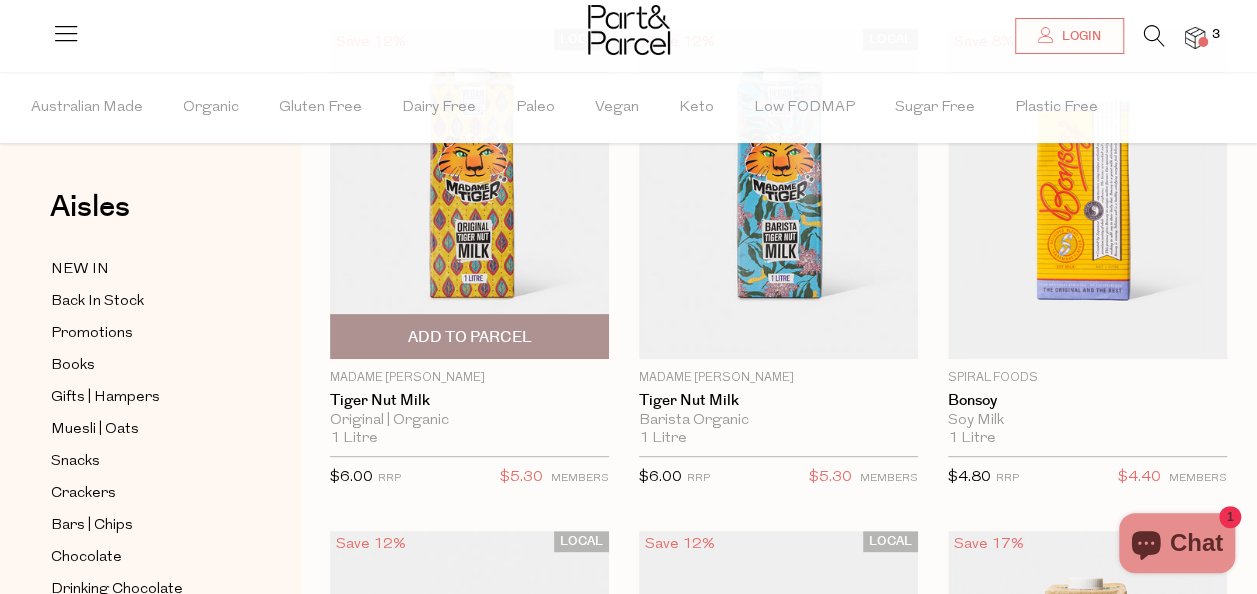 click on "Add To Parcel" at bounding box center (469, 337) 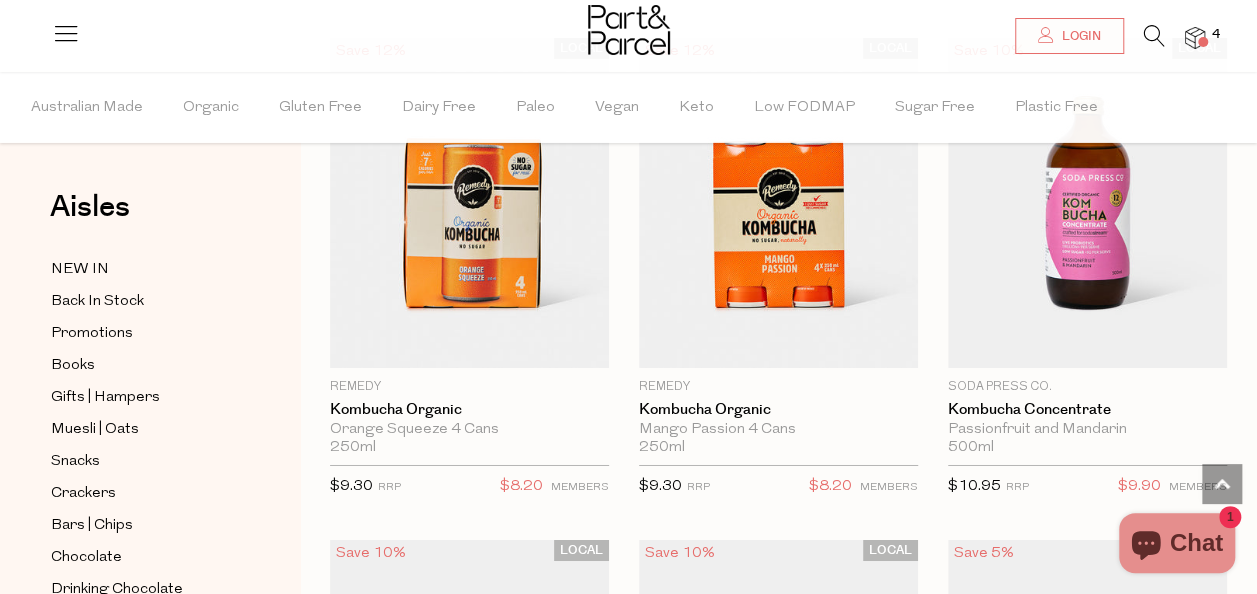 scroll, scrollTop: 3283, scrollLeft: 0, axis: vertical 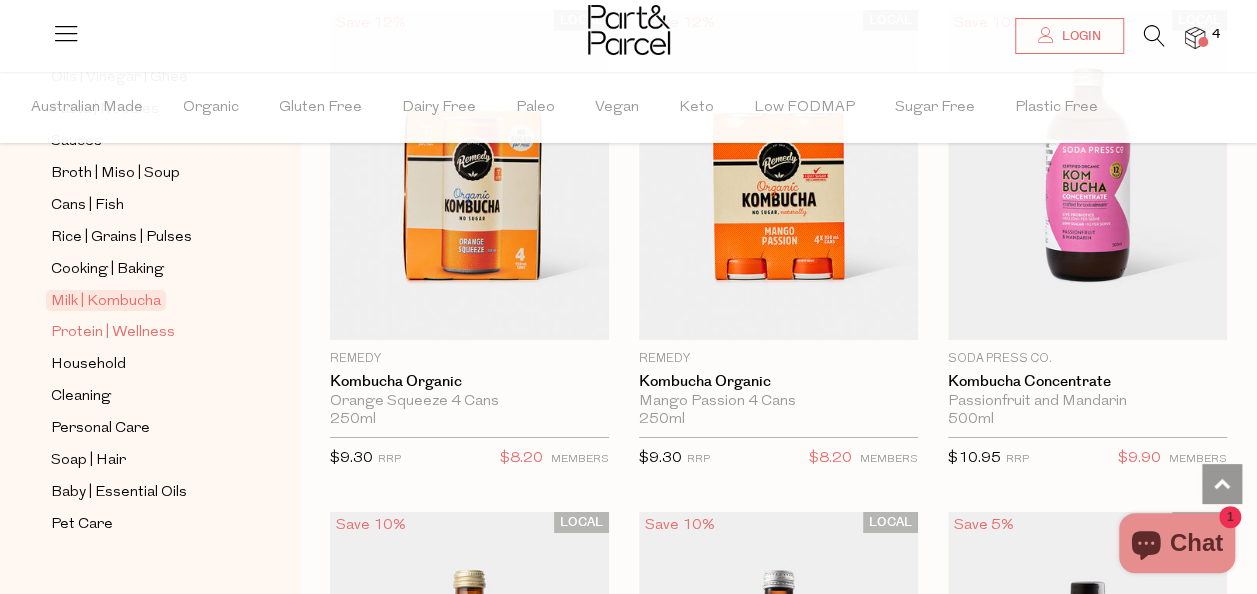 click on "Protein | Wellness" at bounding box center [113, 333] 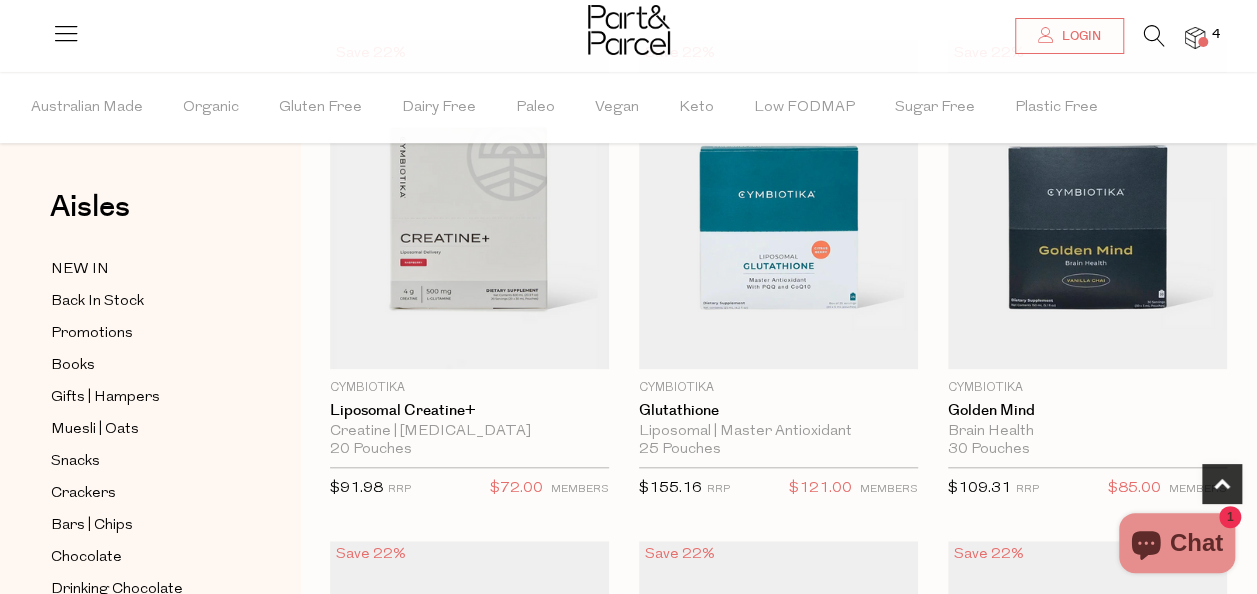 scroll, scrollTop: 853, scrollLeft: 0, axis: vertical 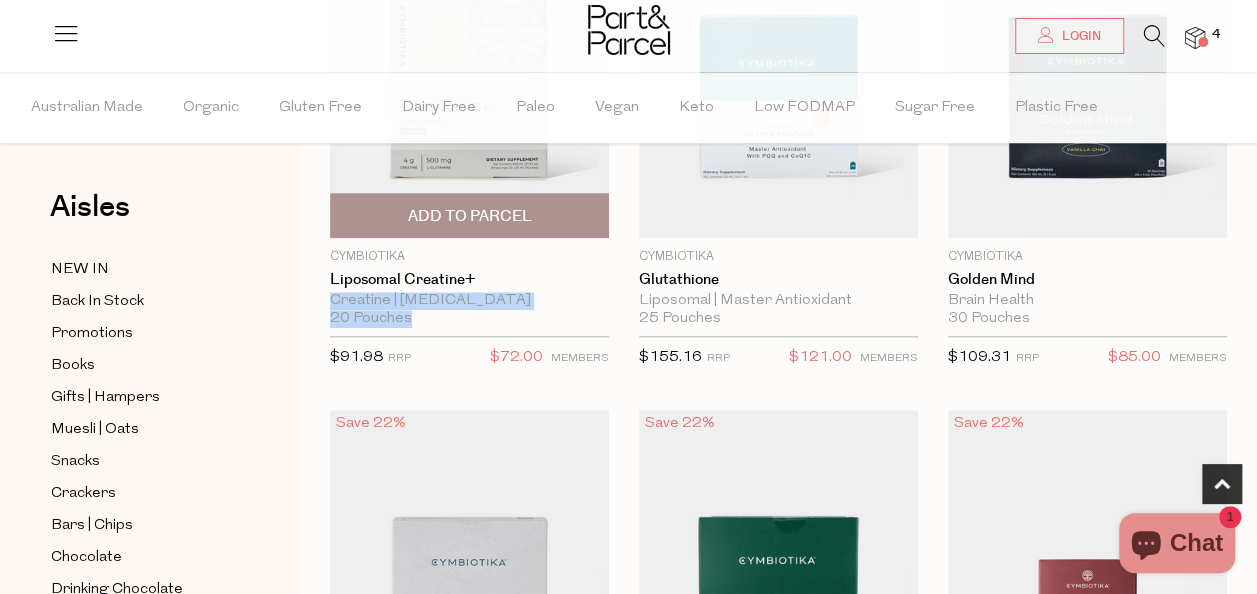 drag, startPoint x: 572, startPoint y: 288, endPoint x: 554, endPoint y: 328, distance: 43.863426 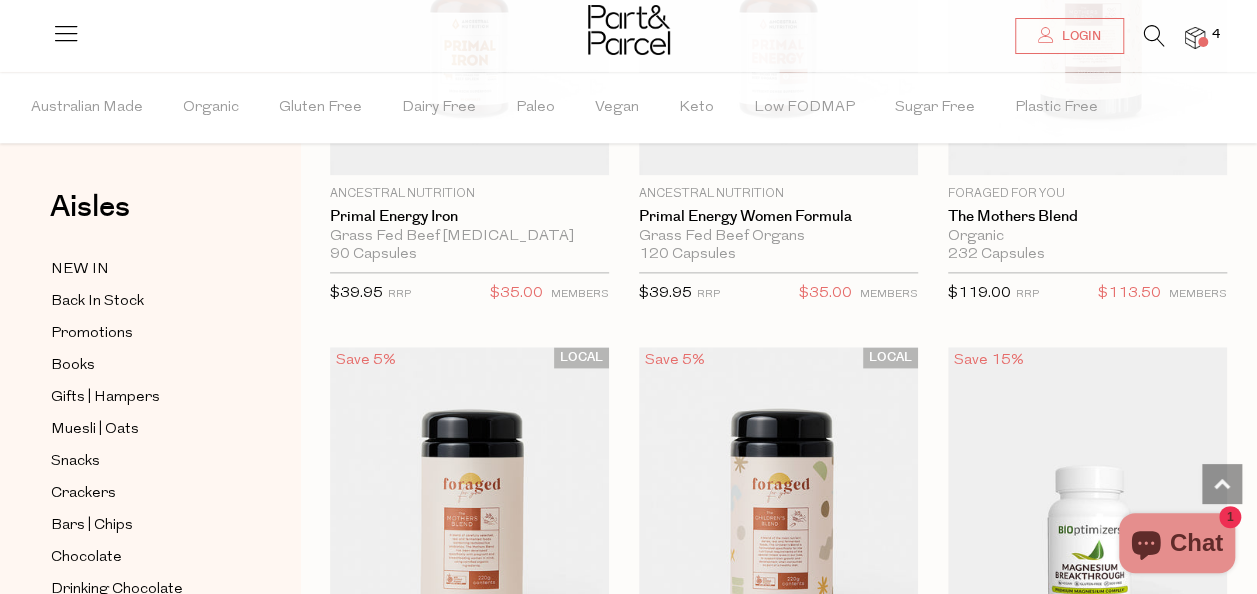 scroll, scrollTop: 4928, scrollLeft: 0, axis: vertical 